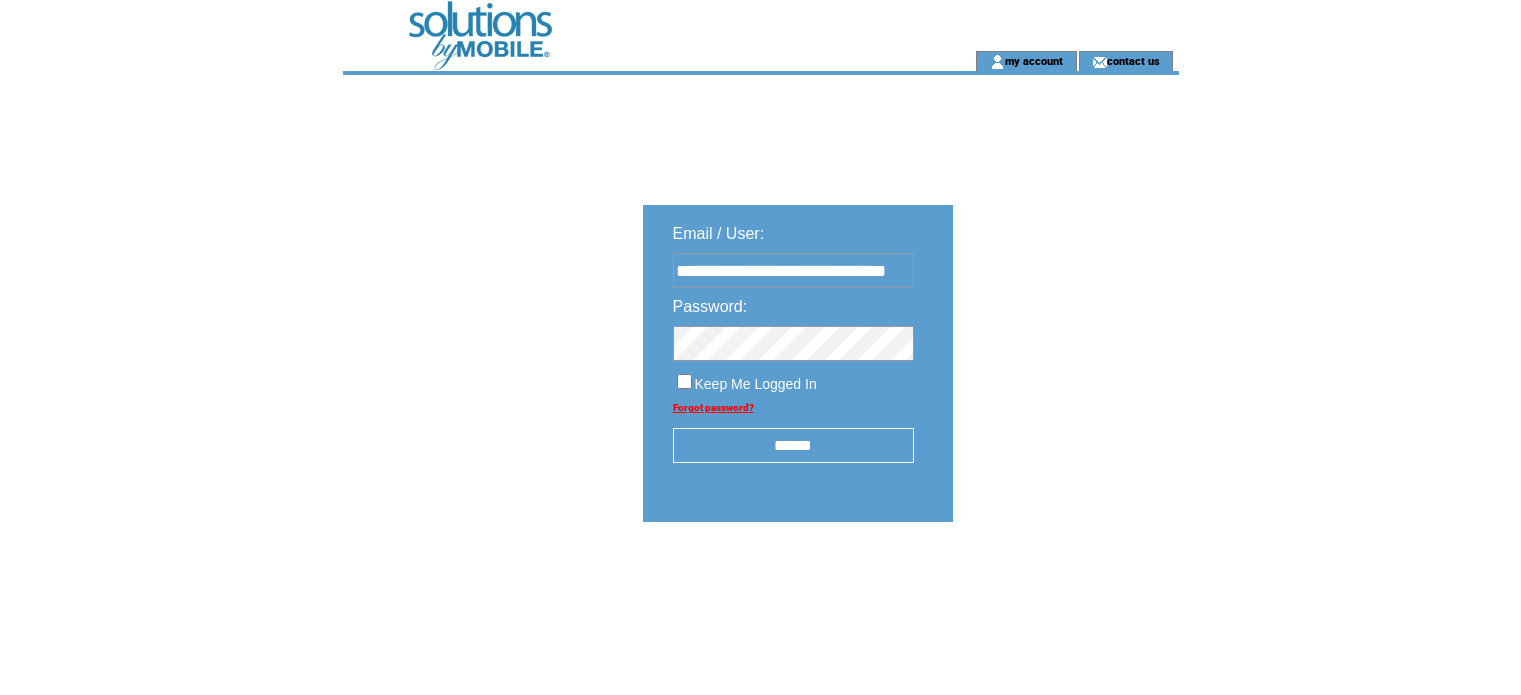 scroll, scrollTop: 0, scrollLeft: 0, axis: both 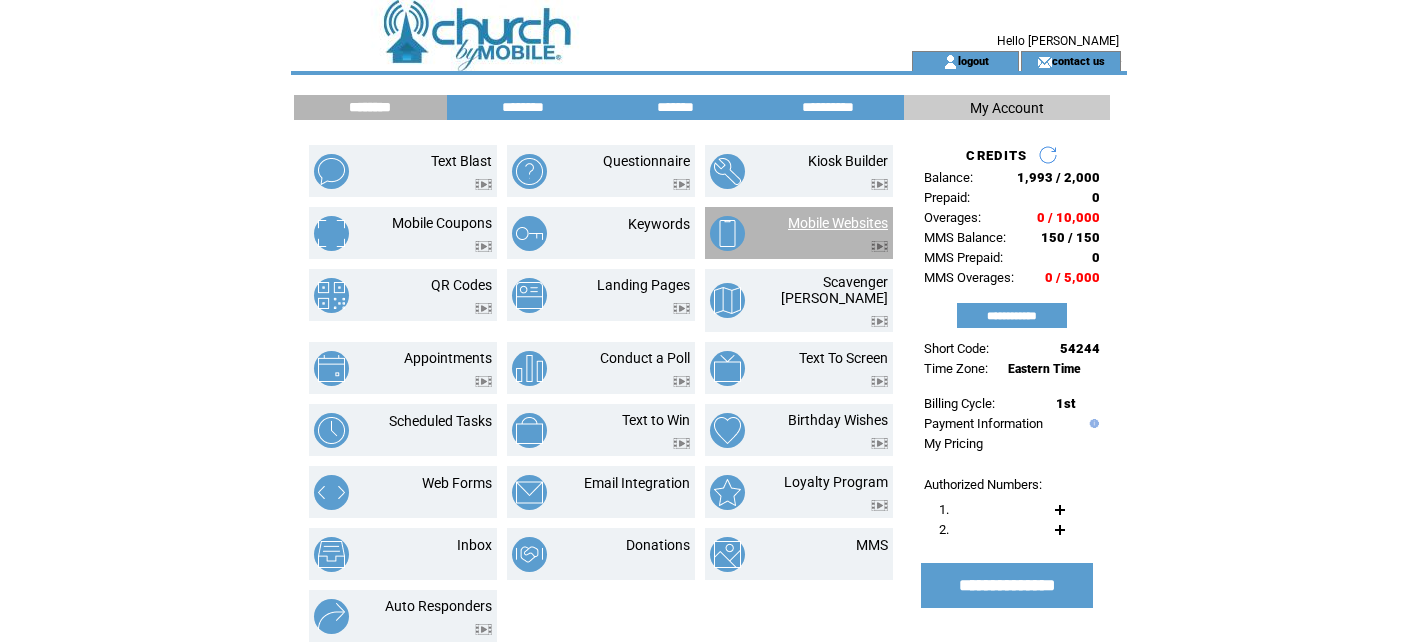 click on "Mobile Websites" at bounding box center [838, 223] 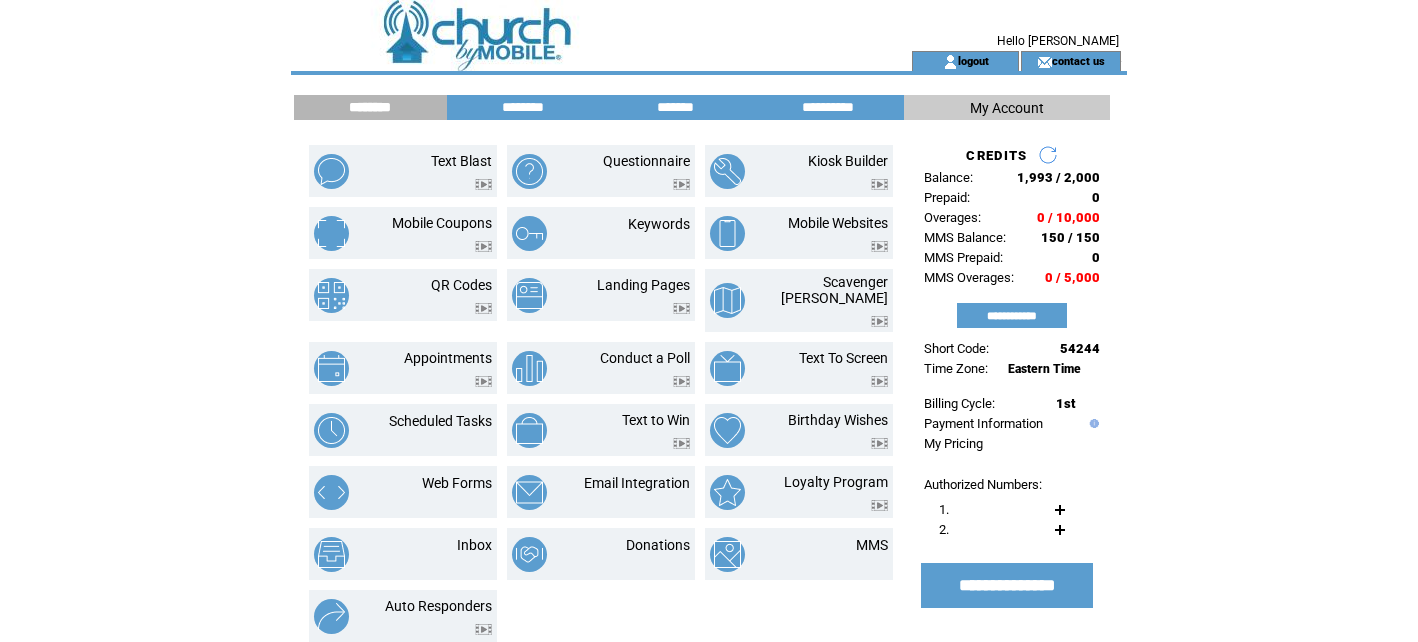 click on "**********" 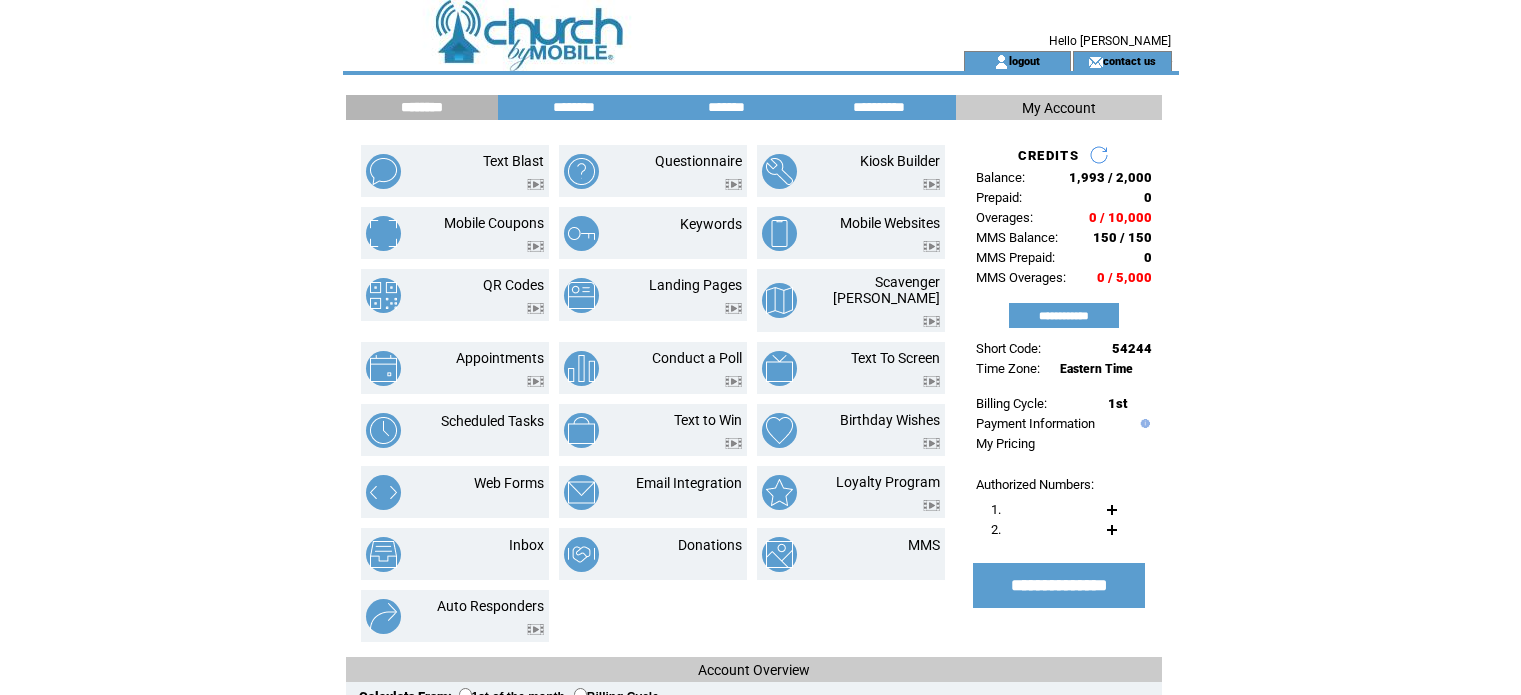 scroll, scrollTop: 0, scrollLeft: 0, axis: both 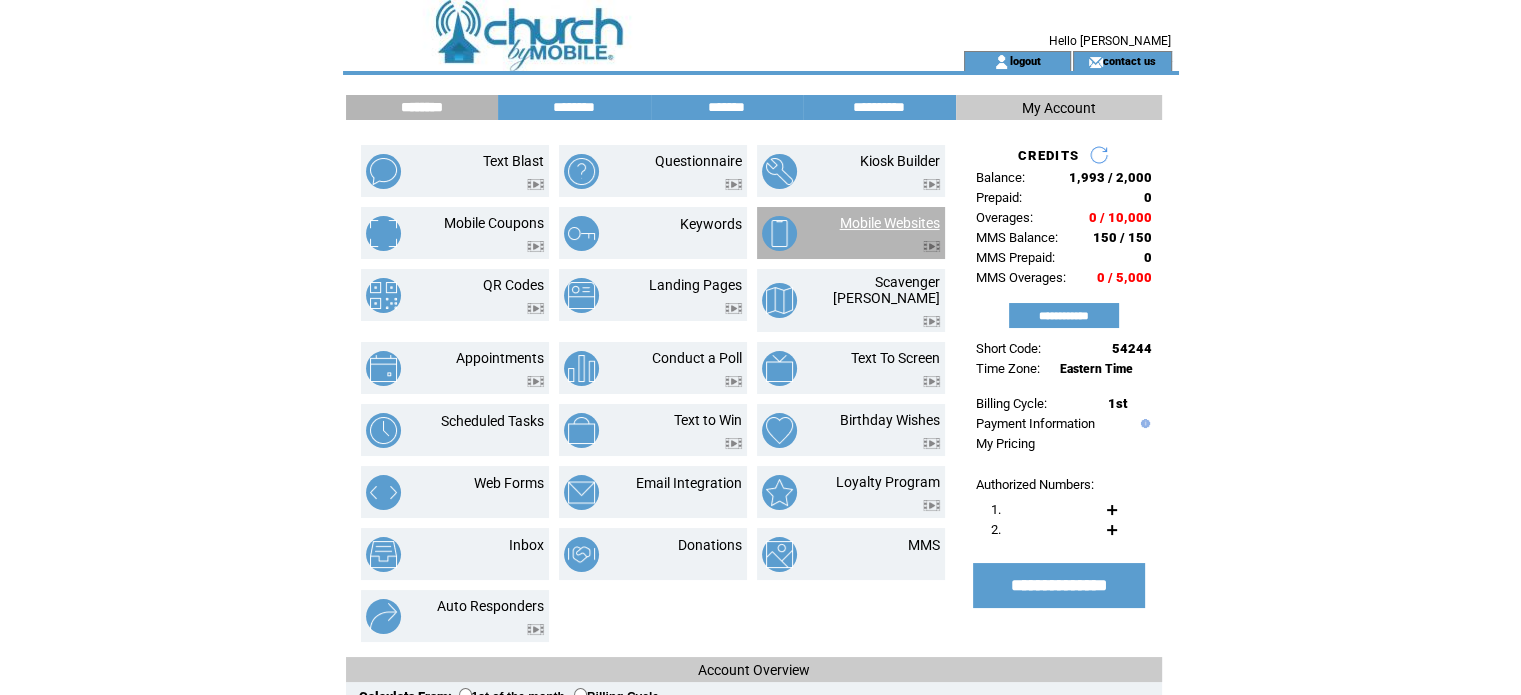 click on "Mobile Websites" at bounding box center (890, 223) 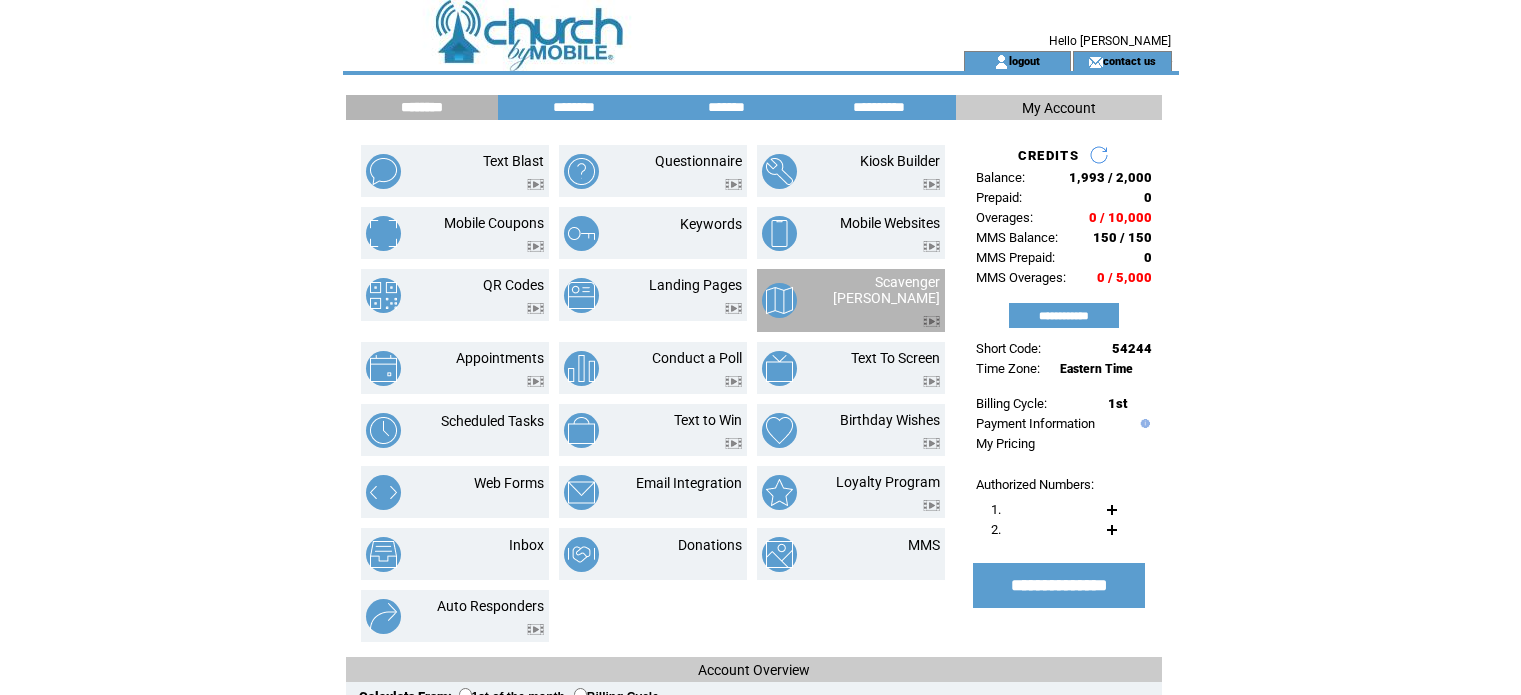 scroll, scrollTop: 0, scrollLeft: 0, axis: both 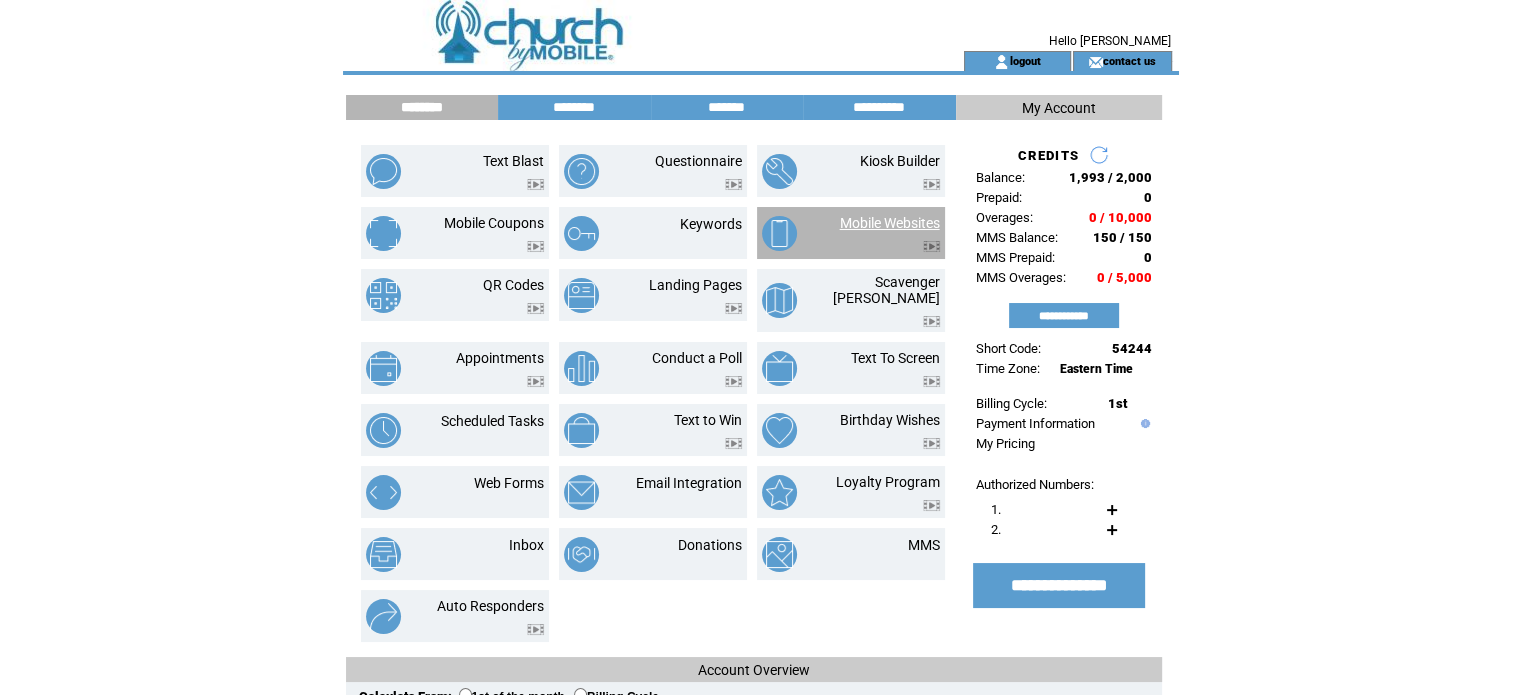 click on "Mobile Websites" at bounding box center [890, 223] 